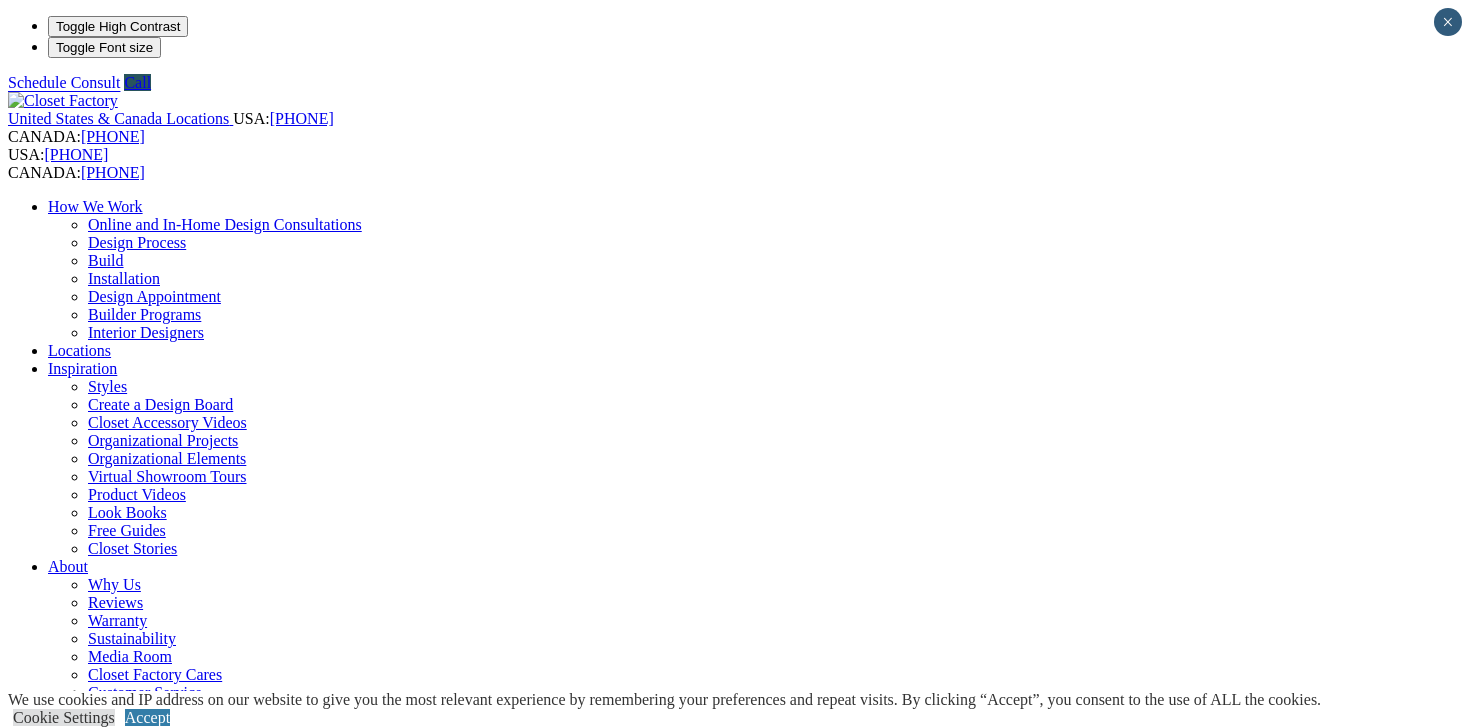 scroll, scrollTop: 9600, scrollLeft: 0, axis: vertical 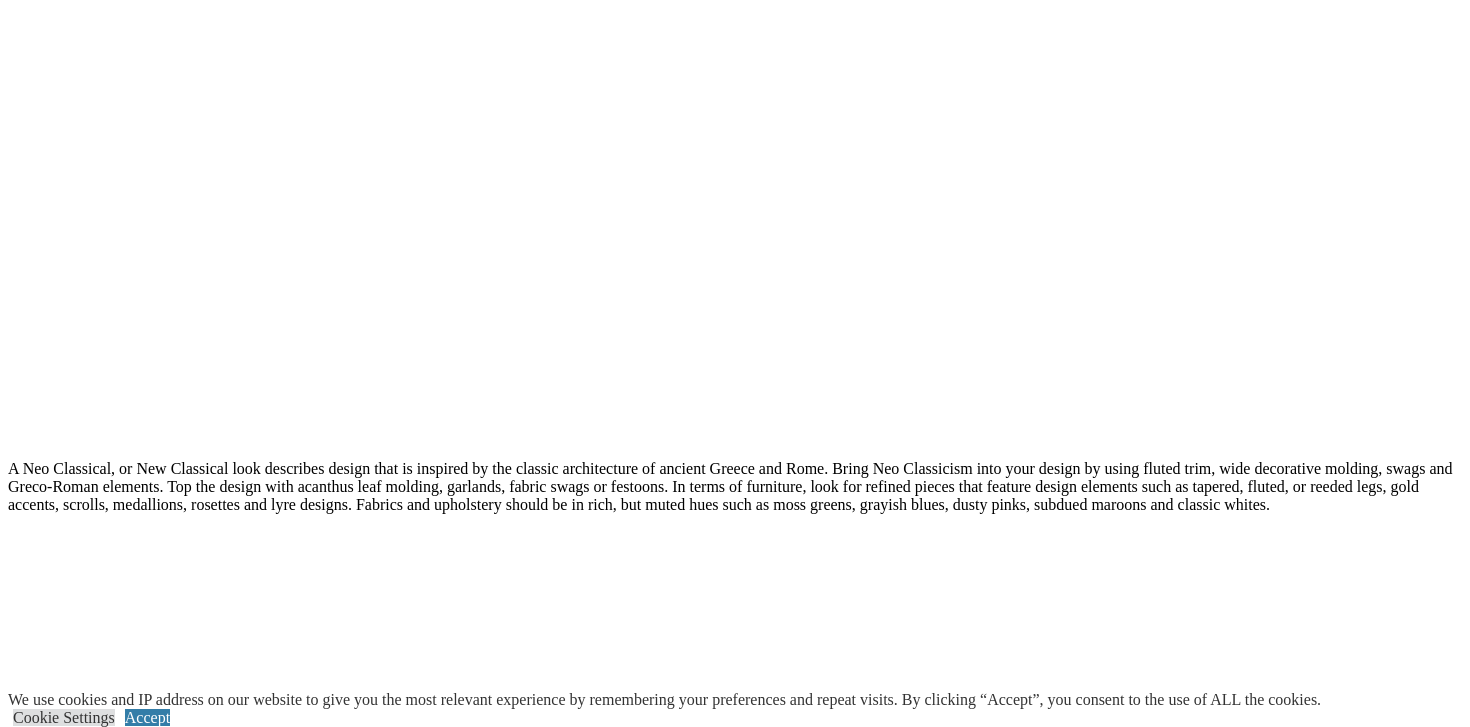 click on "First Name" at bounding box center [95, -6107] 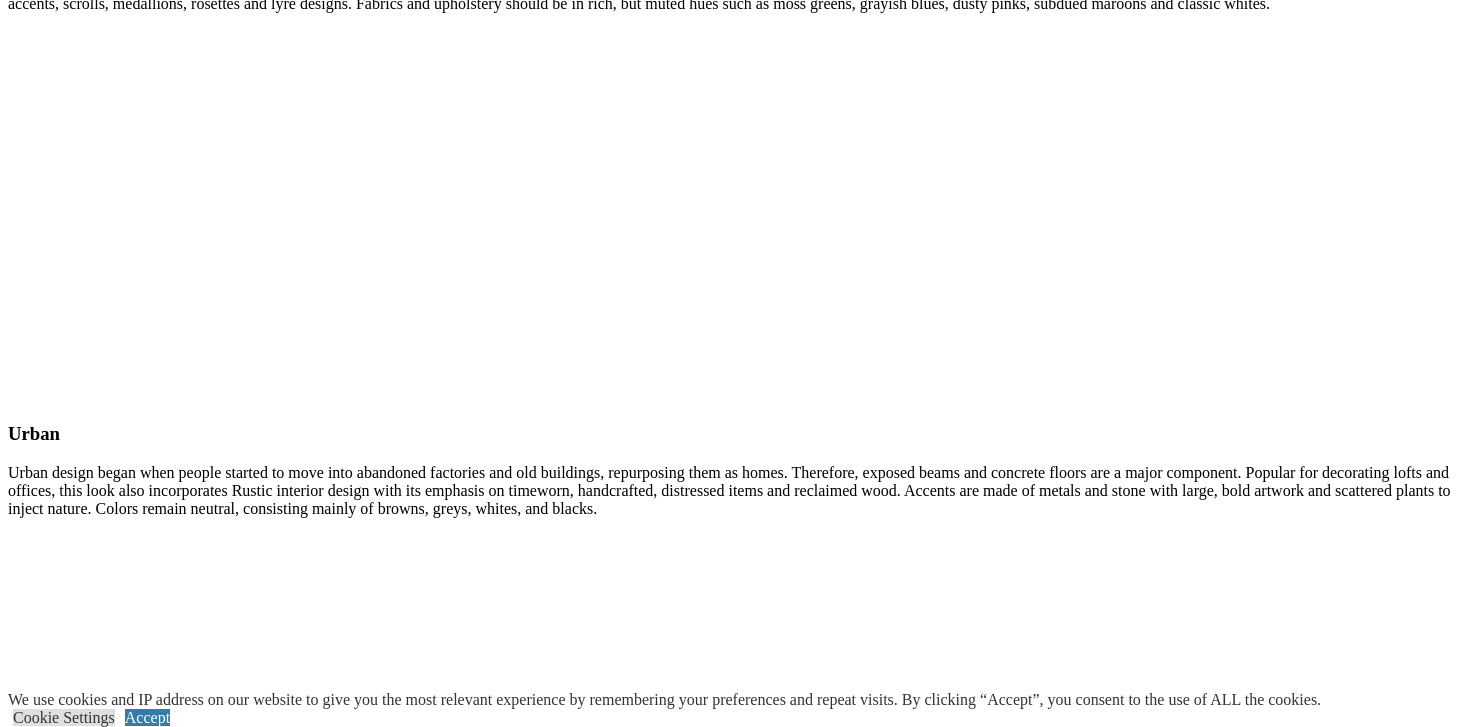 click on "Schedule a Free Consult" at bounding box center [86, -6188] 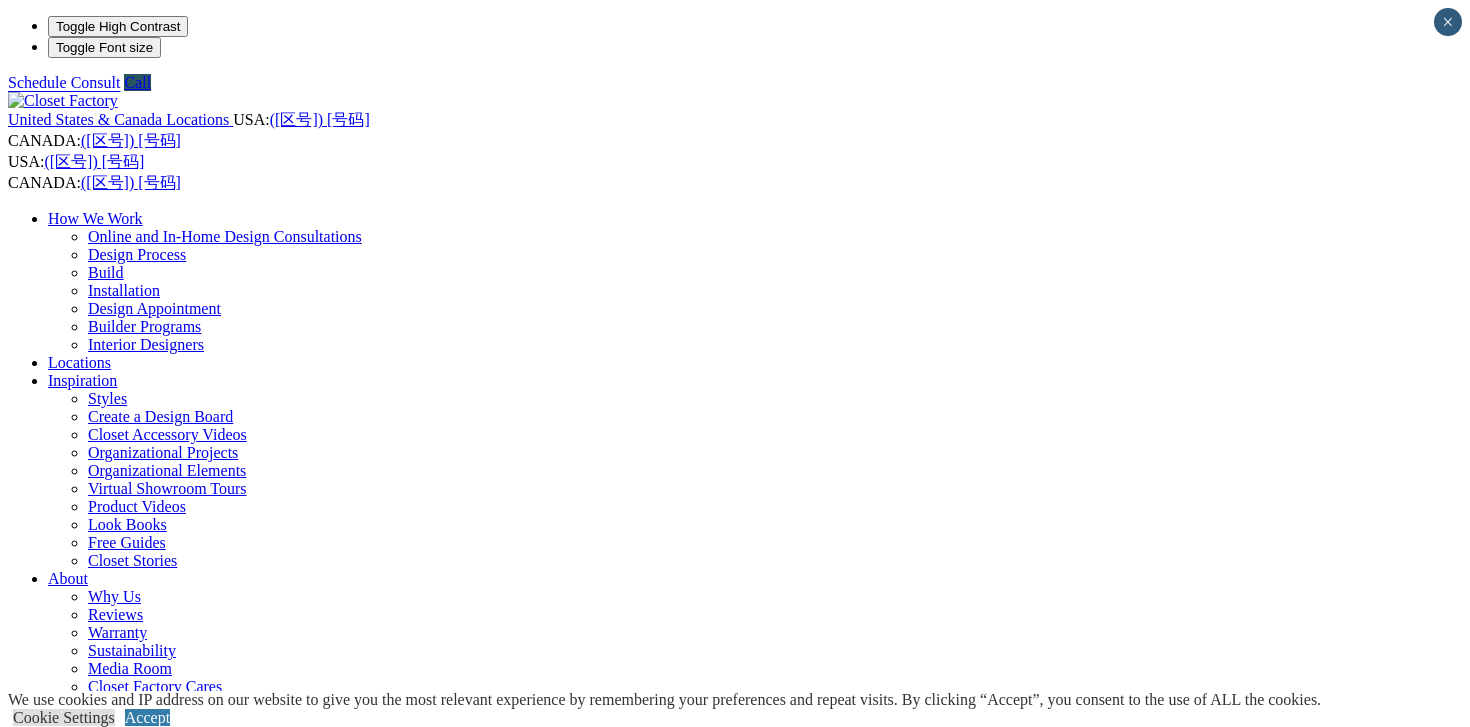 scroll, scrollTop: 9906, scrollLeft: 0, axis: vertical 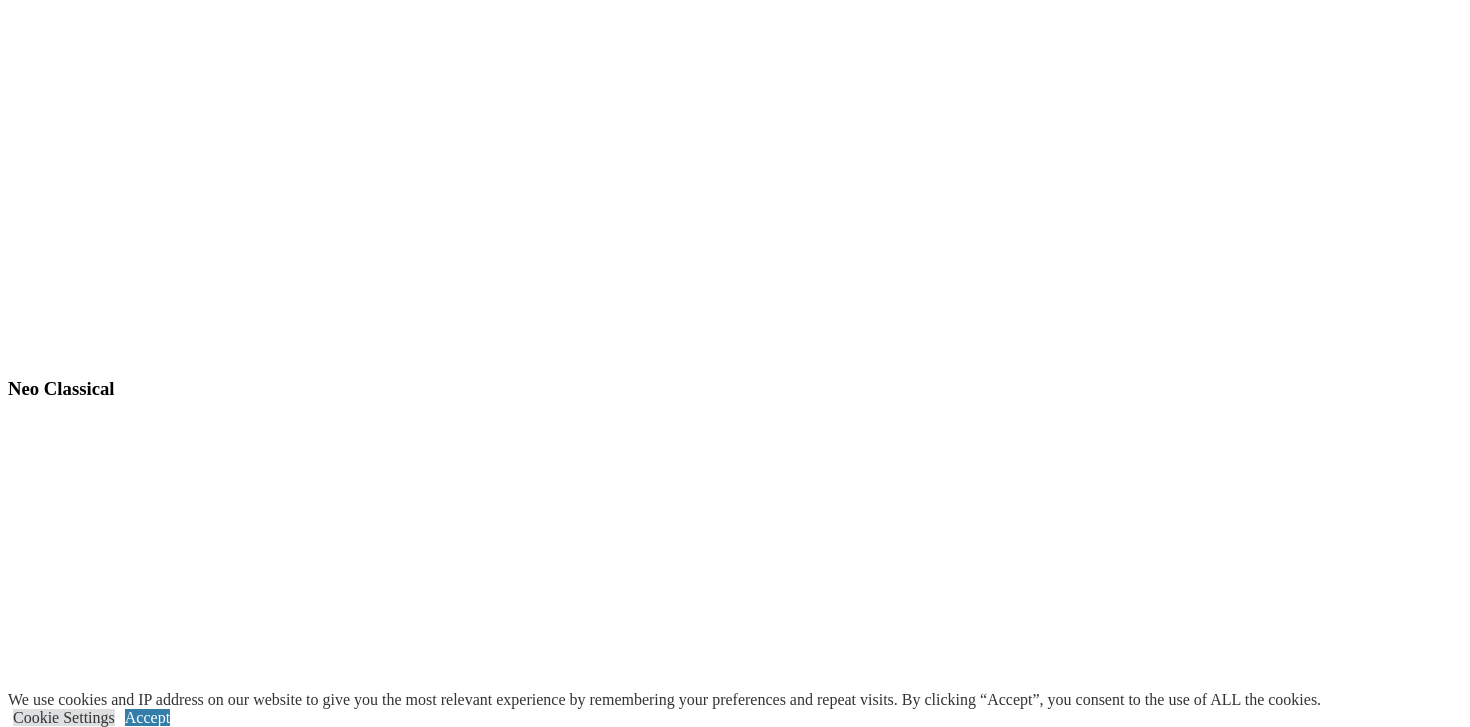 click at bounding box center (164, -4761) 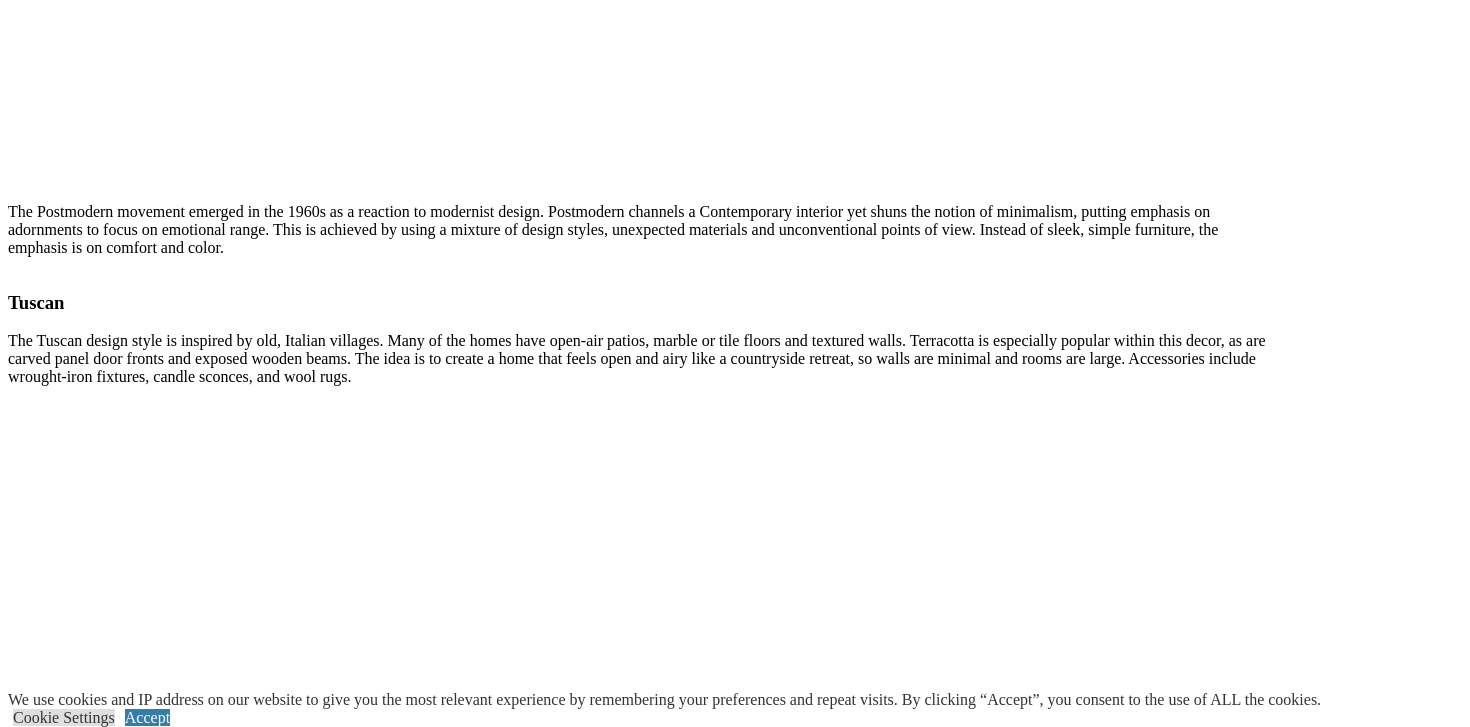 click on "First Name" at bounding box center (95, -4680) 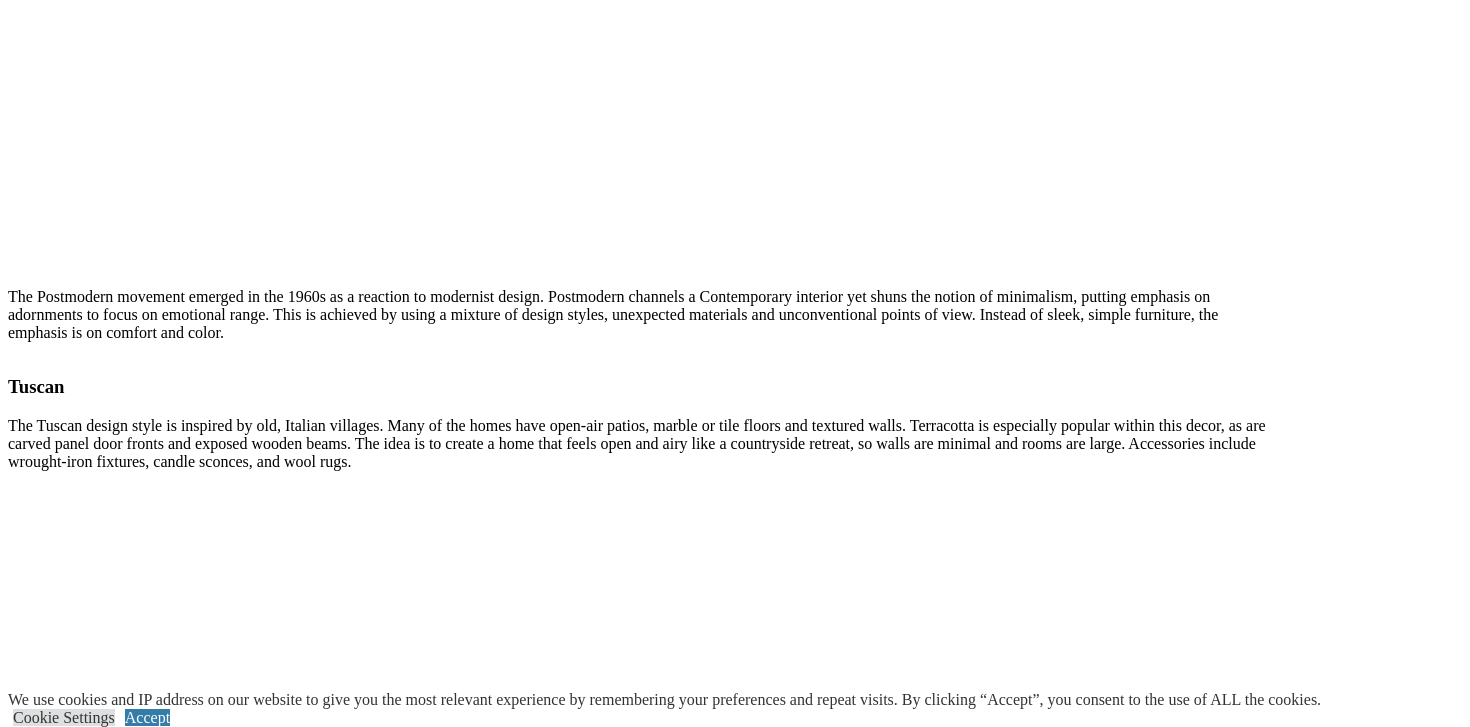 scroll, scrollTop: 6210, scrollLeft: 0, axis: vertical 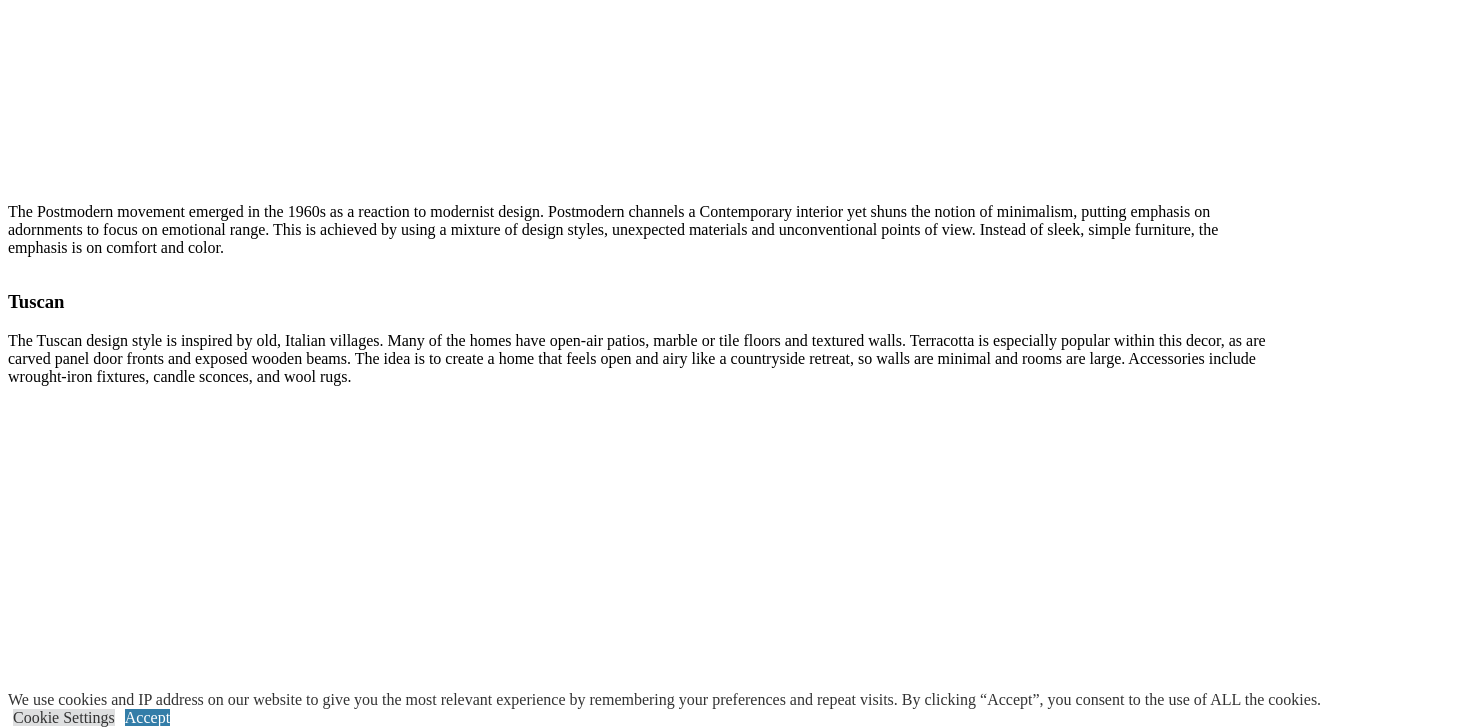 click on "Email Address (Required)" at bounding box center (79, -4393) 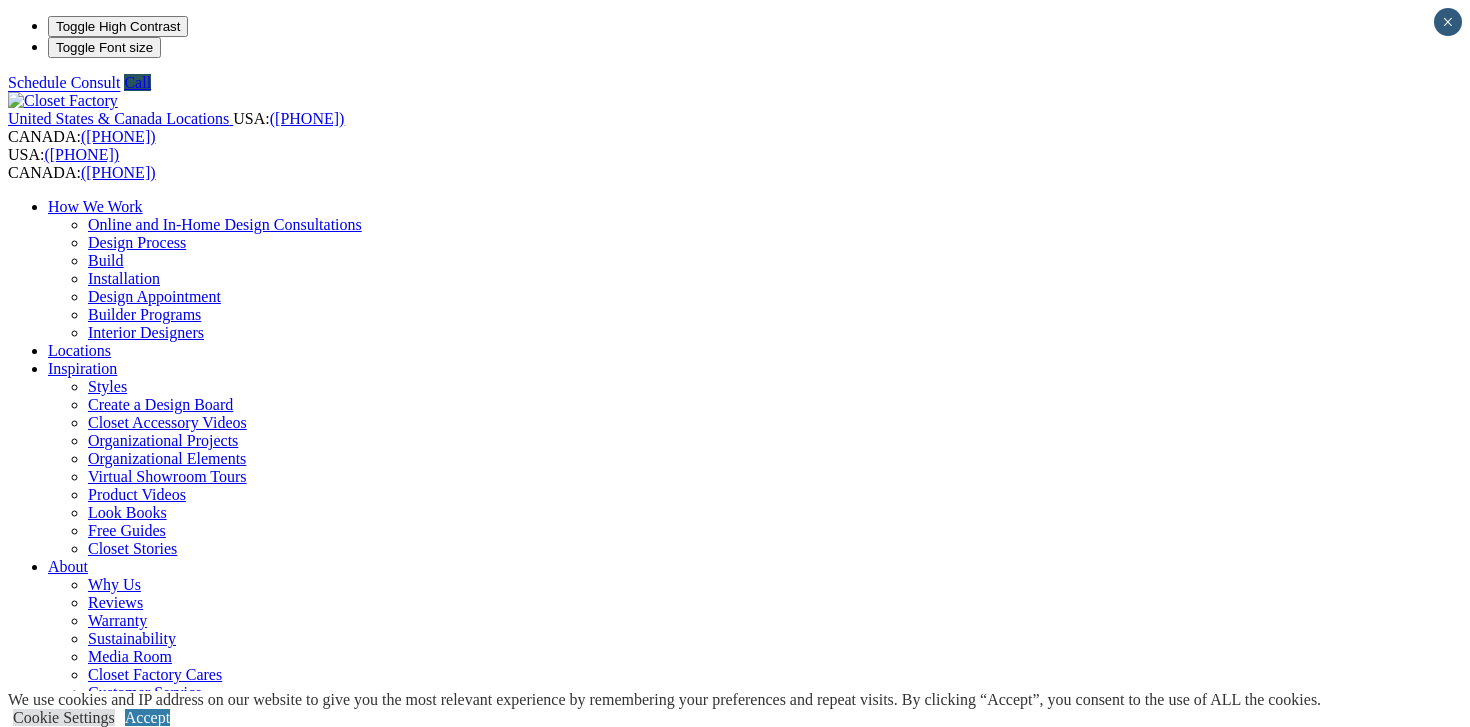 scroll, scrollTop: 0, scrollLeft: 0, axis: both 